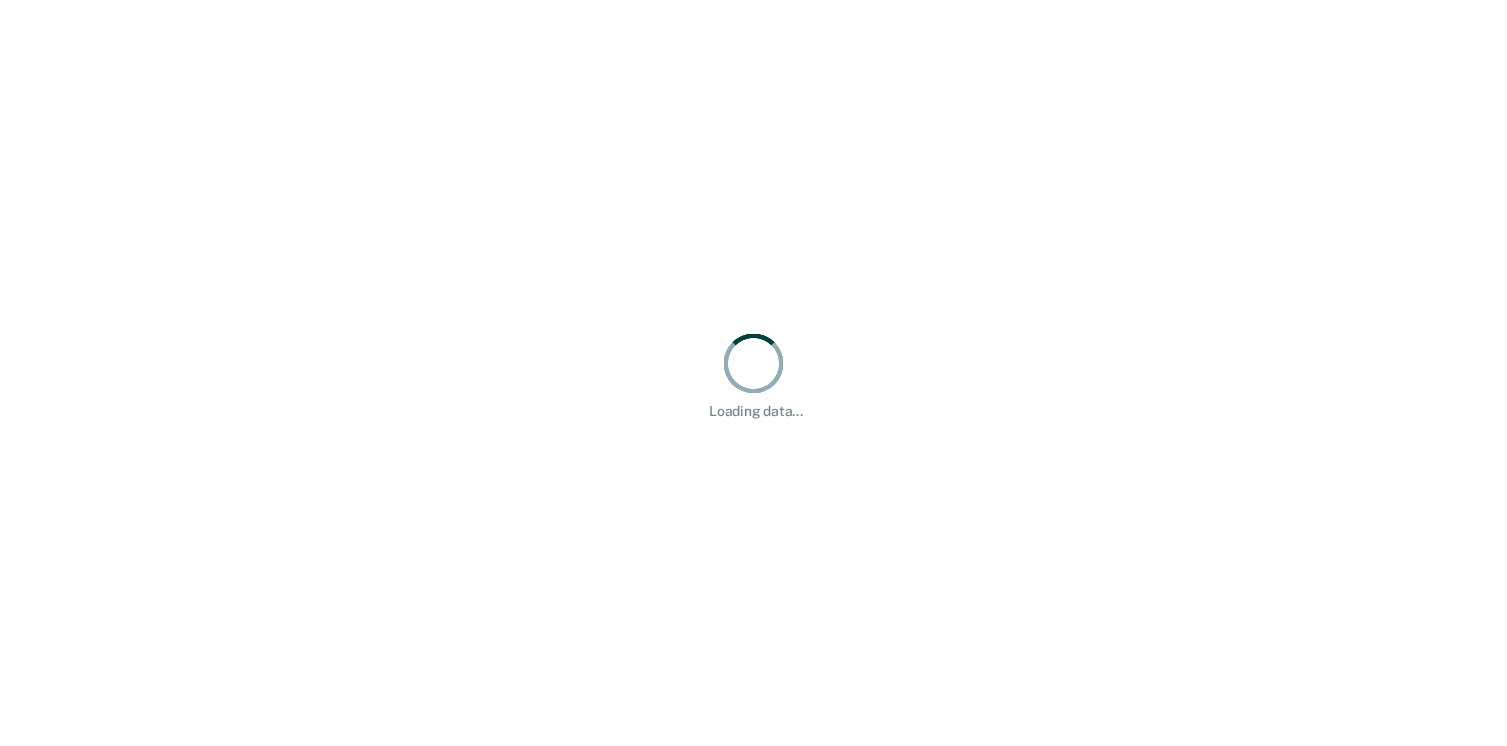 scroll, scrollTop: 0, scrollLeft: 0, axis: both 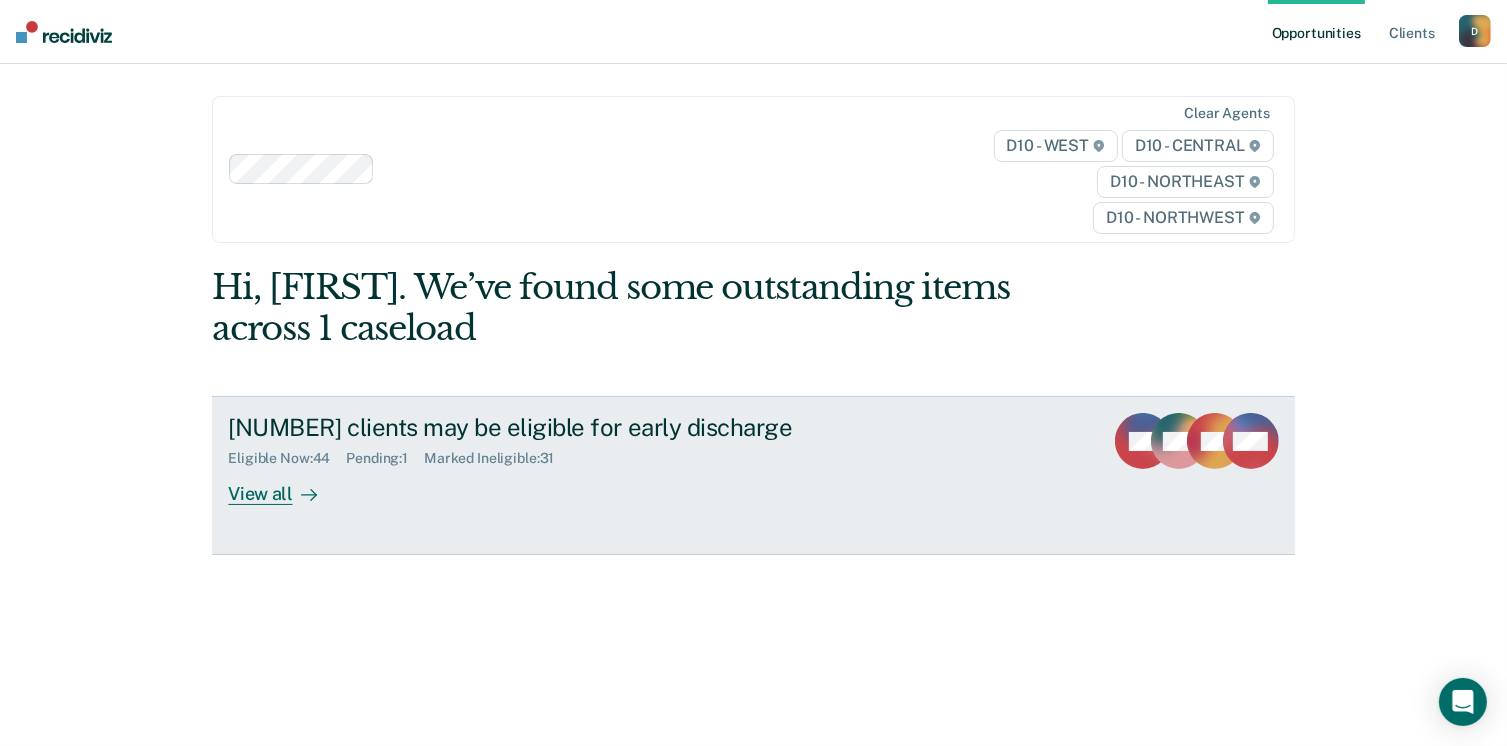 click on "View all" at bounding box center (284, 486) 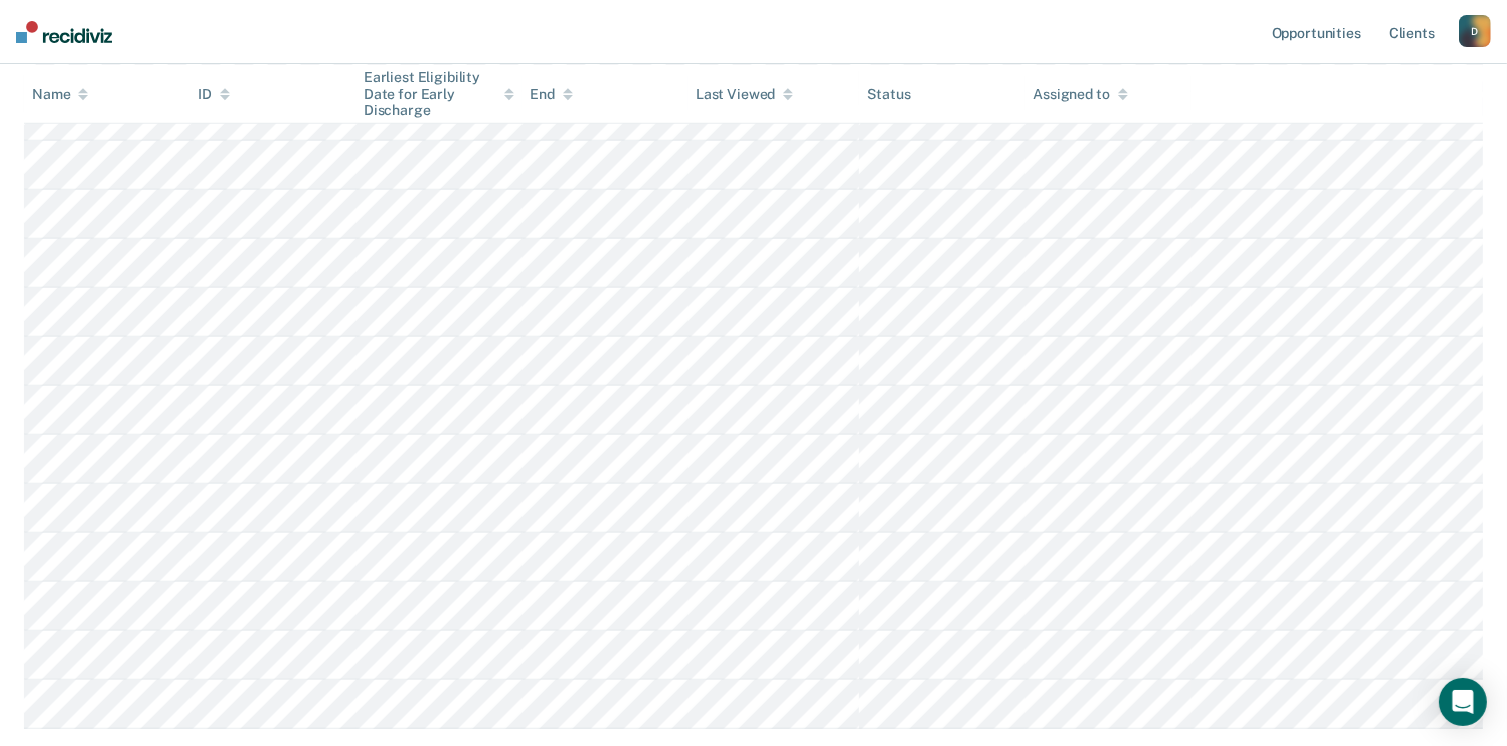 scroll, scrollTop: 2149, scrollLeft: 0, axis: vertical 